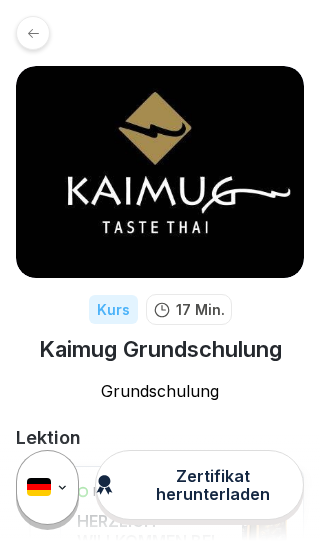 scroll, scrollTop: 0, scrollLeft: 0, axis: both 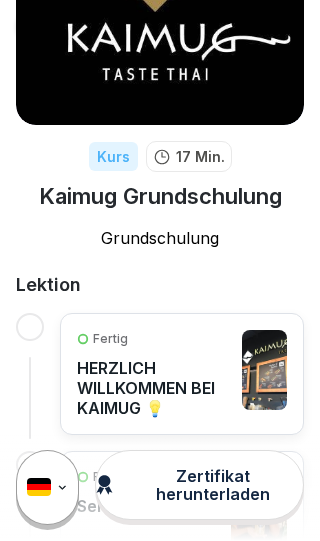 click at bounding box center [30, 327] 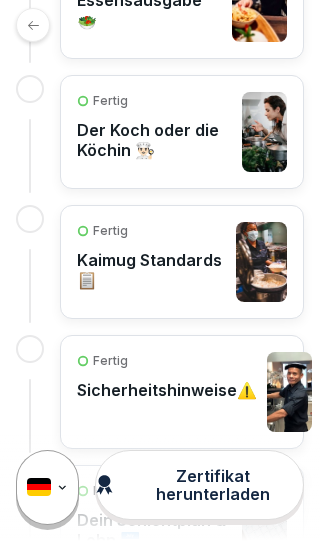 scroll, scrollTop: 918, scrollLeft: 0, axis: vertical 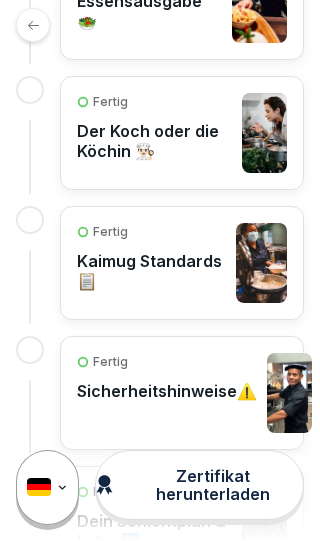 click on "Der Koch oder die Köchin 👨🏻‍🍳" at bounding box center [154, 141] 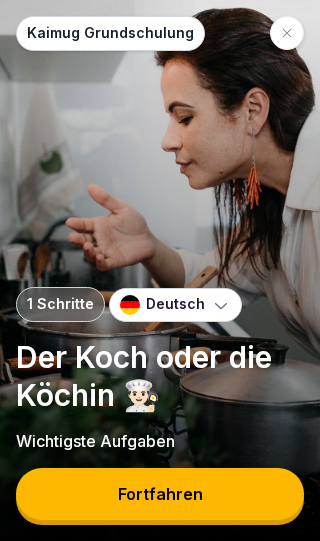 scroll, scrollTop: 0, scrollLeft: 0, axis: both 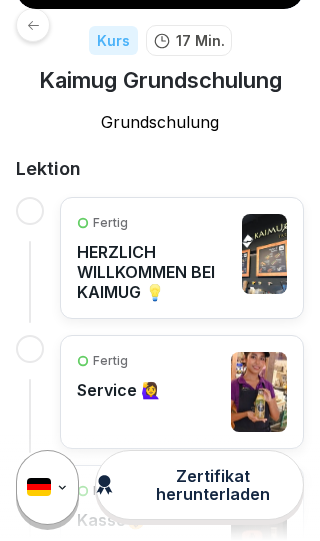 click on "HERZLICH WILLKOMMEN BEI KAIMUG 💡" at bounding box center (154, 272) 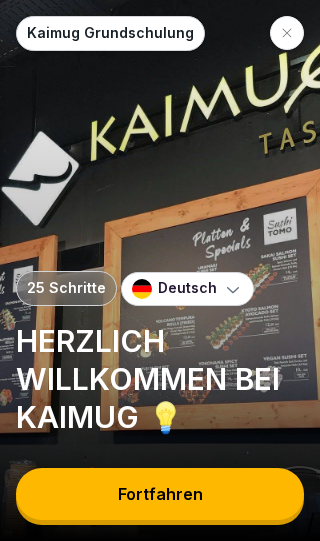 scroll, scrollTop: 0, scrollLeft: 0, axis: both 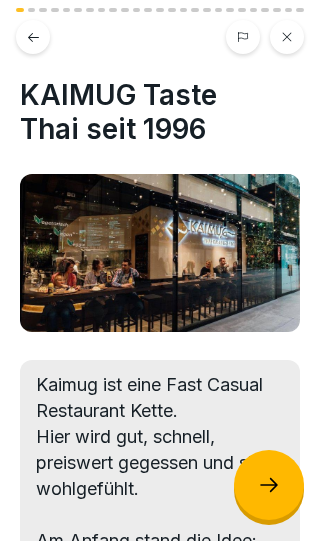 click 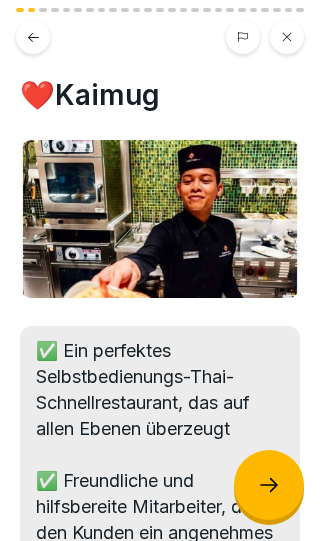 click 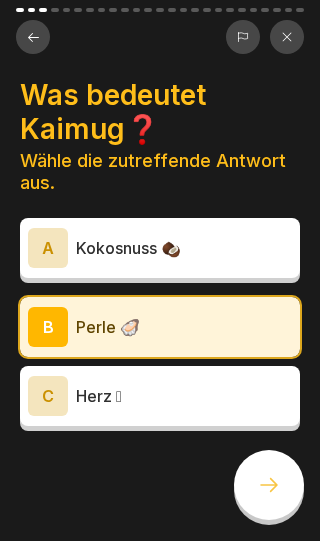 click 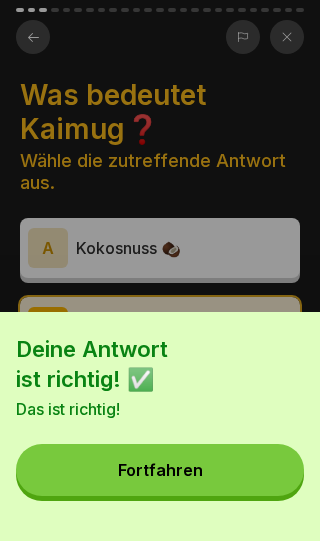 click on "Fortfahren" at bounding box center [160, 470] 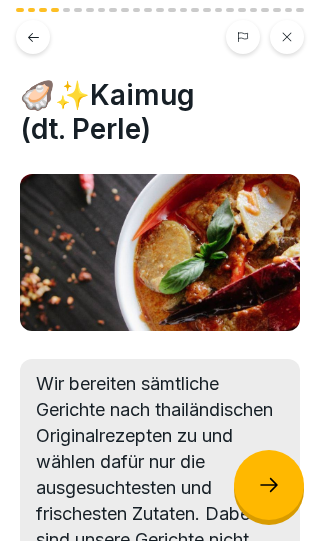 click at bounding box center (269, 485) 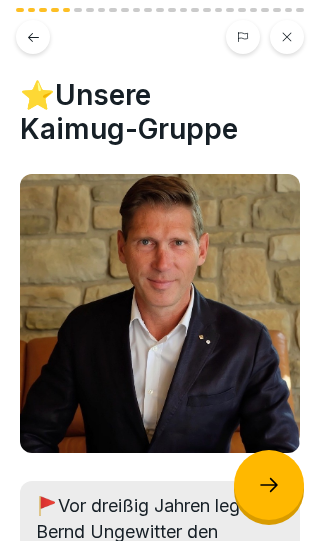click 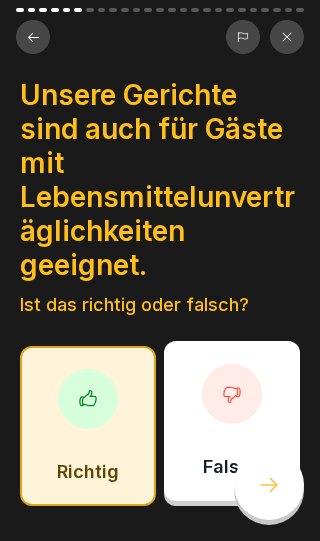 click at bounding box center [269, 485] 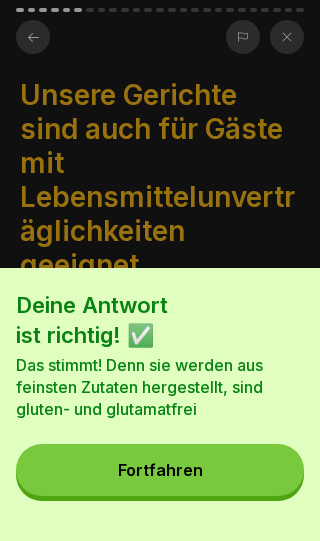 click on "Fortfahren" at bounding box center [160, 470] 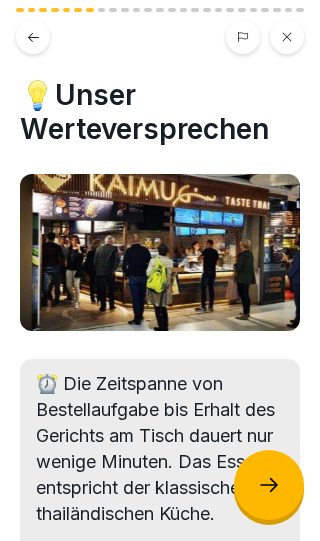 click at bounding box center (269, 485) 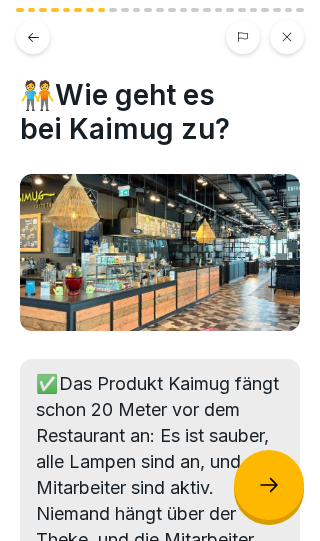 click 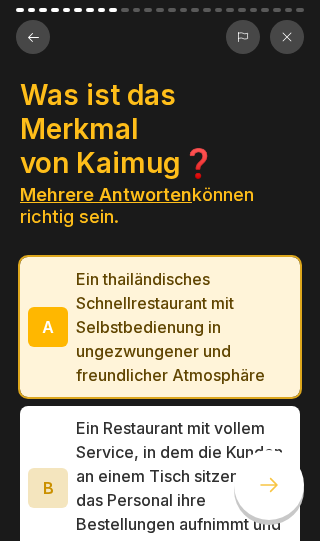 click at bounding box center [269, 485] 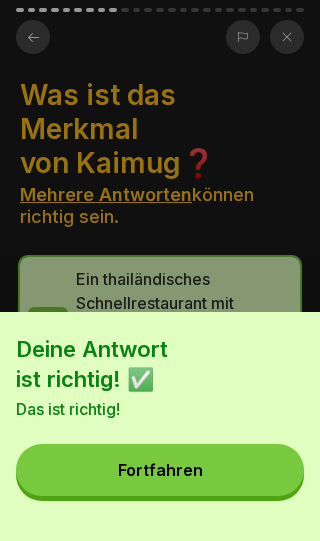 click on "Fortfahren" at bounding box center [160, 470] 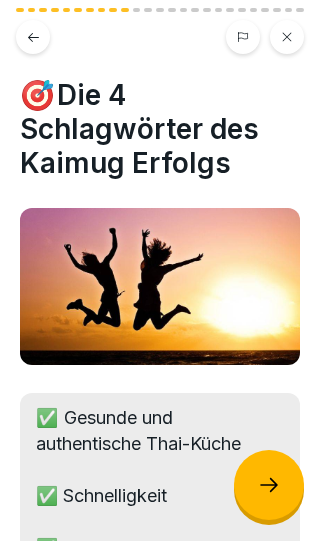click at bounding box center [269, 485] 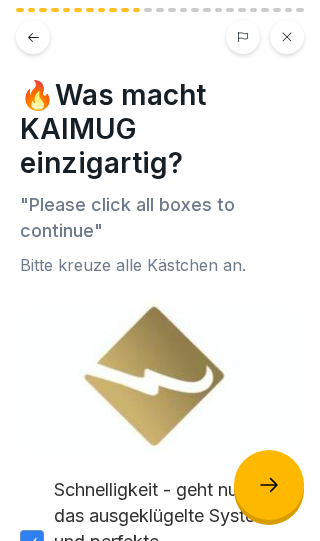click 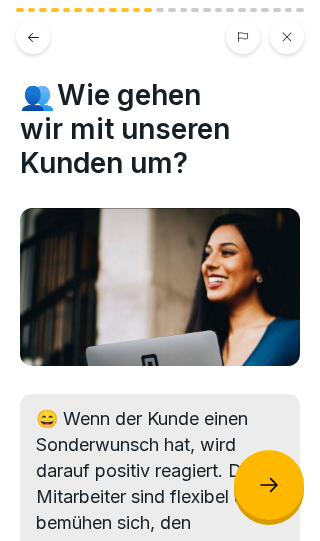 click 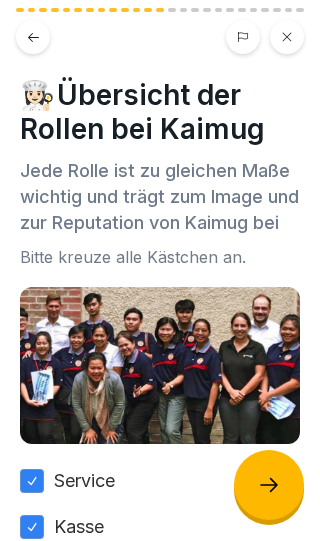 click 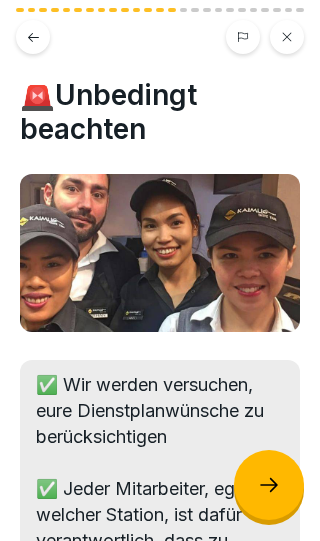 click at bounding box center [269, 485] 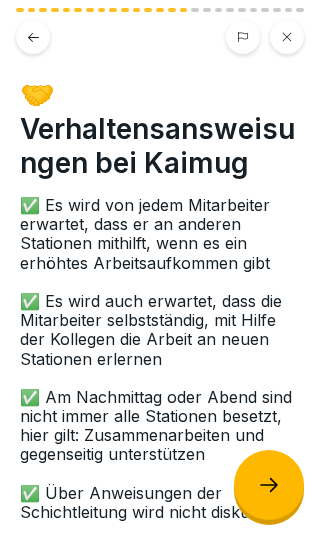 click at bounding box center [269, 485] 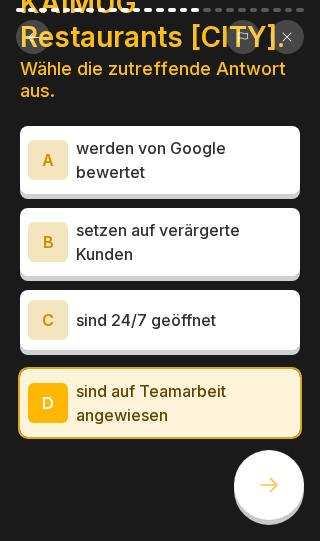 scroll, scrollTop: 91, scrollLeft: 0, axis: vertical 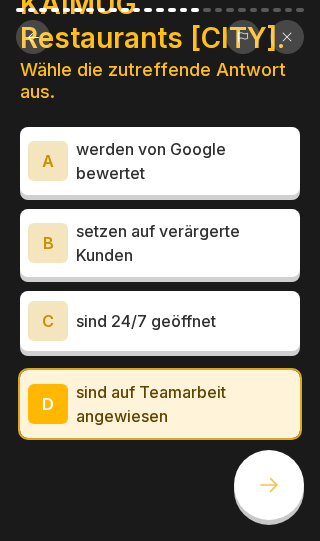 click 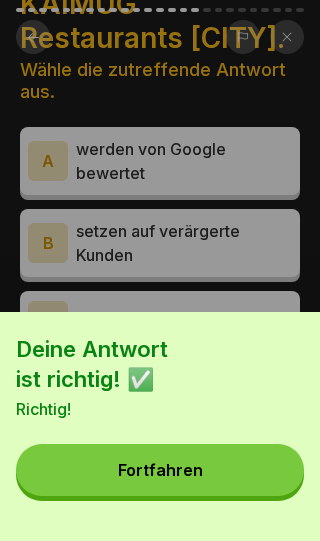 click on "Fortfahren" at bounding box center (160, 470) 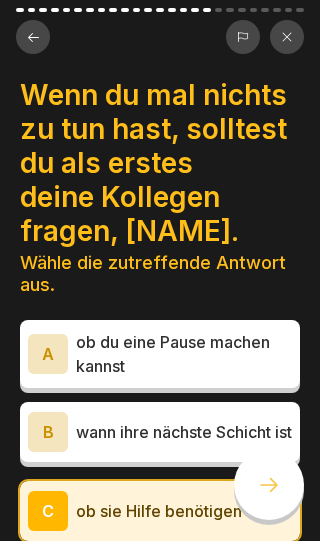click 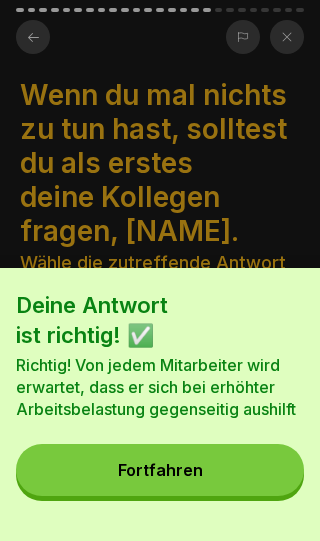 click on "Fortfahren" at bounding box center (160, 470) 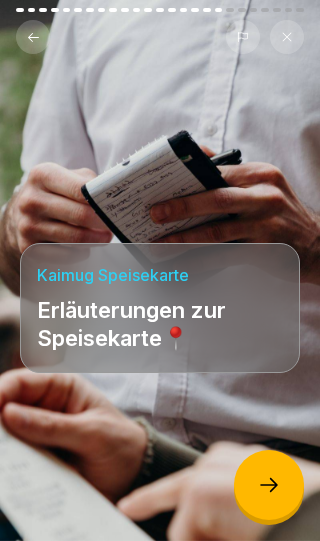 click 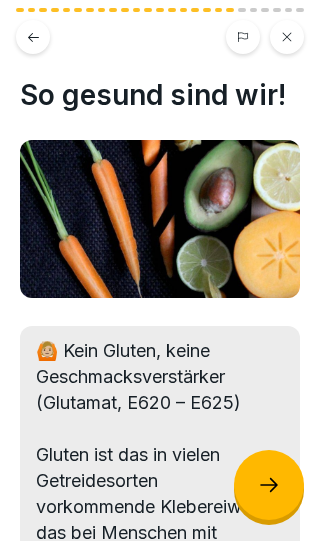 click at bounding box center (269, 485) 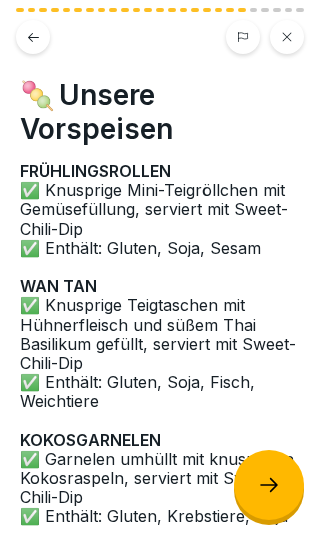click at bounding box center [269, 485] 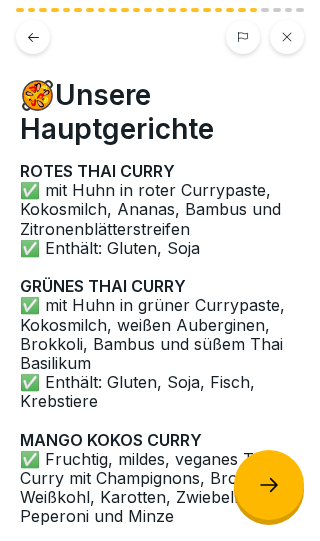 click at bounding box center [269, 485] 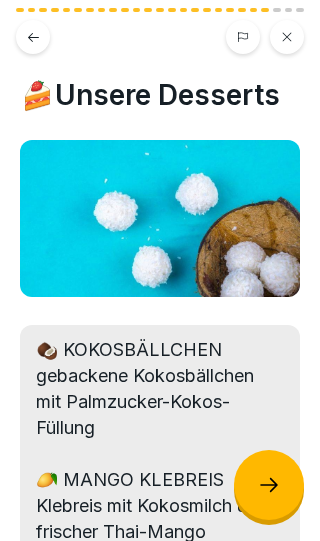 click at bounding box center [269, 485] 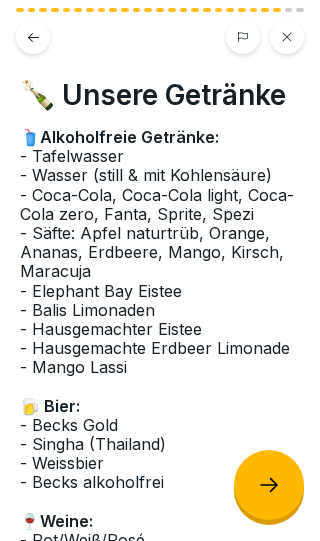 click 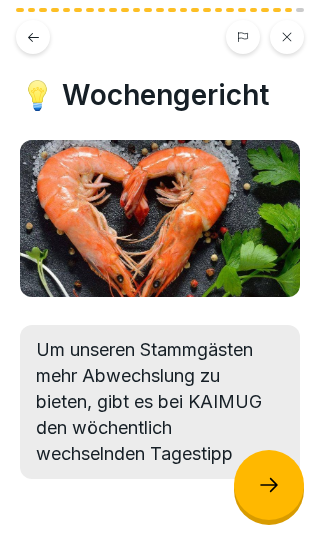 click 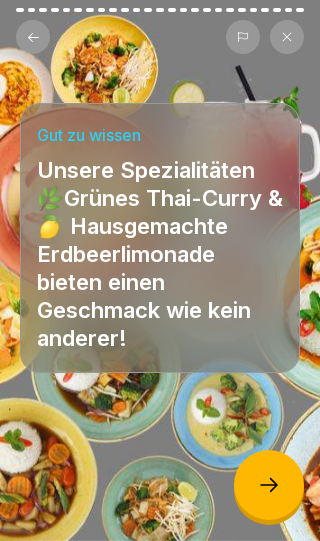 click 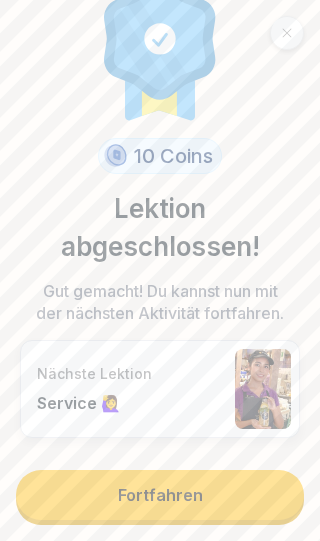 scroll, scrollTop: 44, scrollLeft: 0, axis: vertical 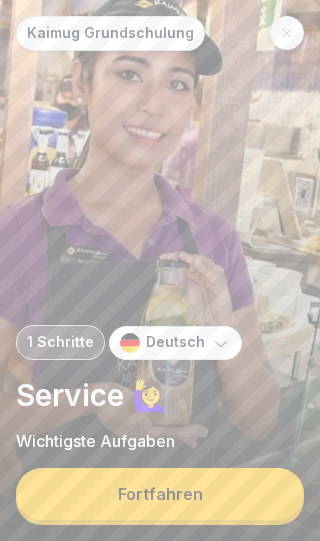 click on "Fortfahren" at bounding box center (160, 494) 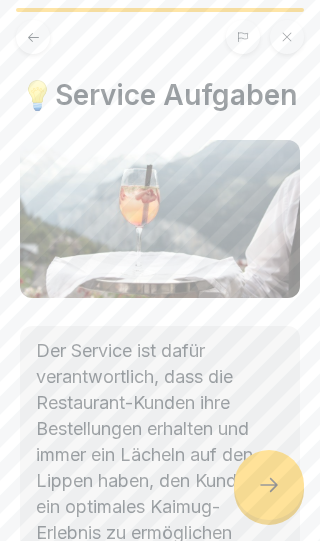 click at bounding box center (269, 485) 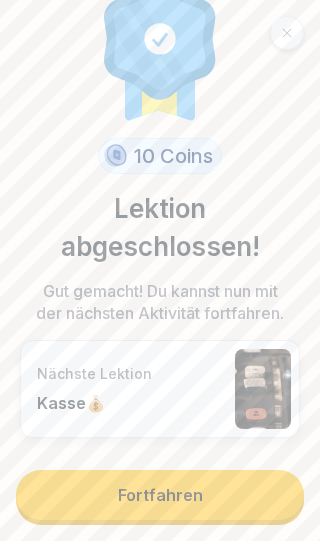 scroll, scrollTop: 44, scrollLeft: 0, axis: vertical 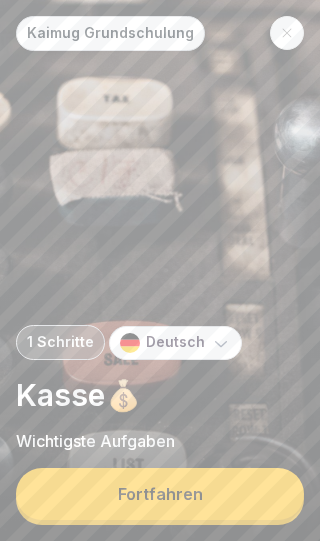 click on "Fortfahren" at bounding box center (160, 494) 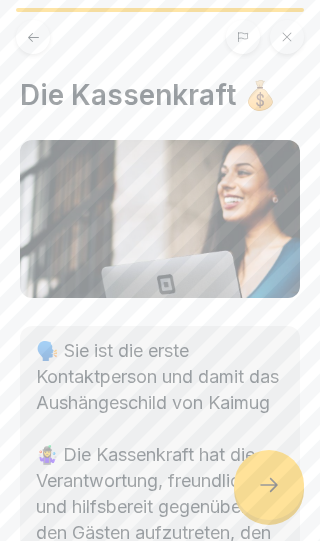 click 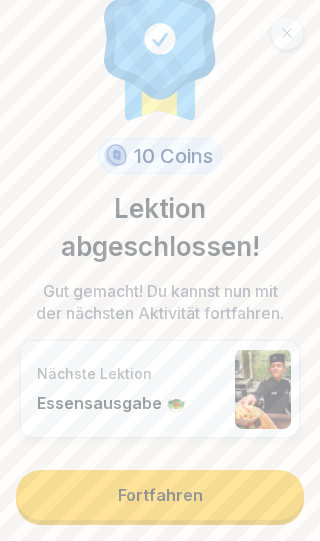 scroll, scrollTop: 44, scrollLeft: 0, axis: vertical 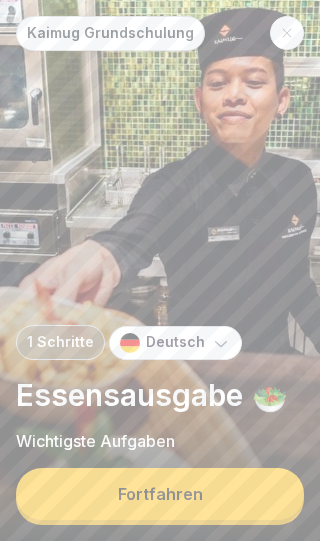 click on "Fortfahren" at bounding box center [160, 494] 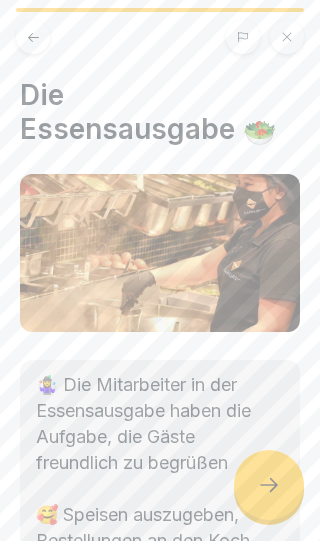 click 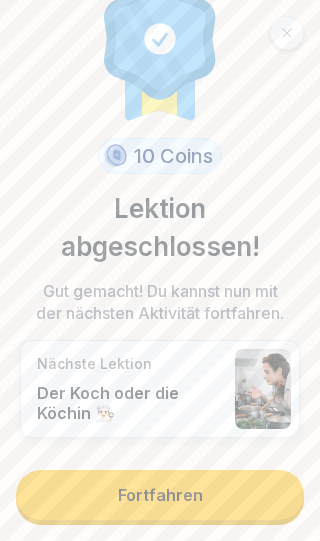 scroll, scrollTop: 44, scrollLeft: 0, axis: vertical 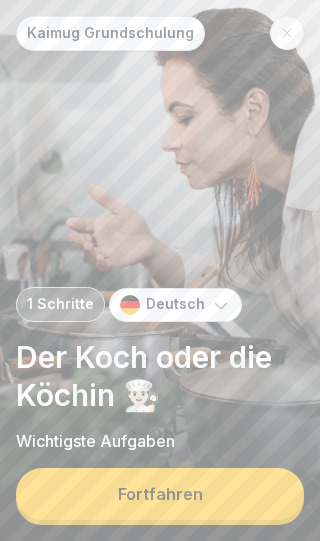 click on "Fortfahren" at bounding box center [160, 494] 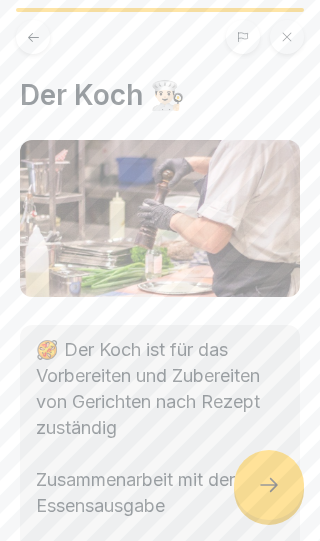 click 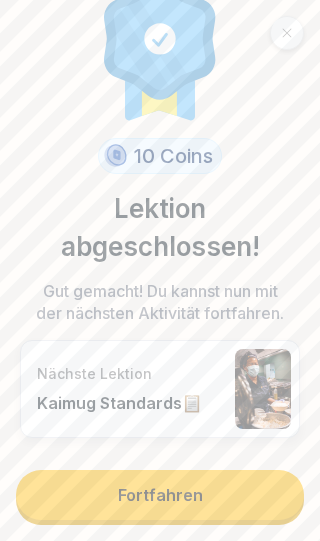 scroll, scrollTop: 44, scrollLeft: 0, axis: vertical 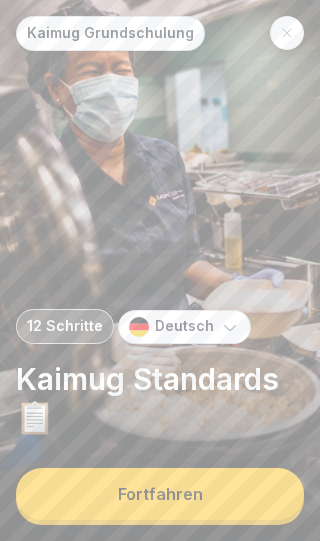 click on "Fortfahren" at bounding box center (160, 494) 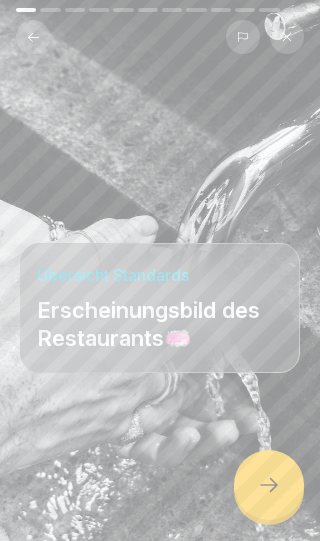click 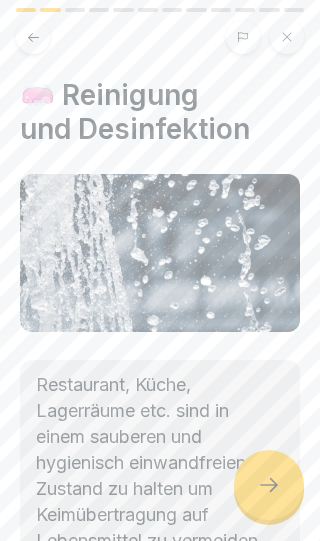 click 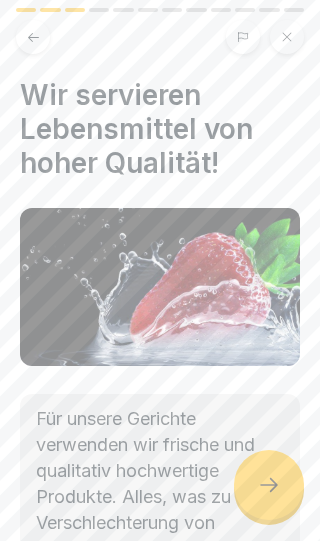 click 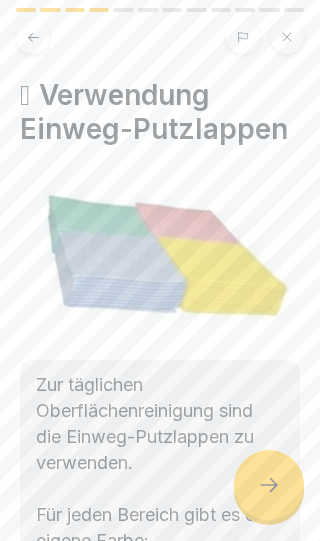 click at bounding box center [269, 485] 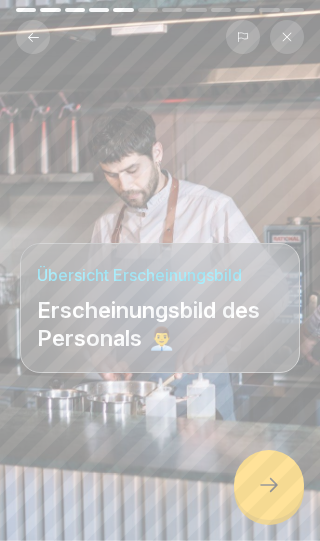click at bounding box center (269, 485) 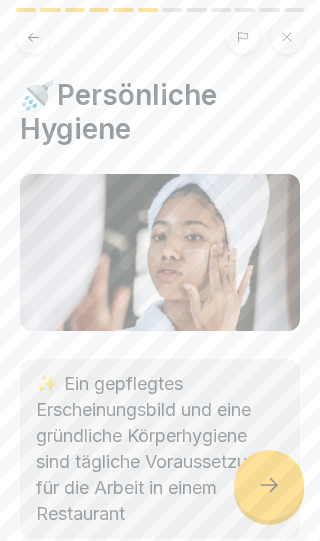 click at bounding box center [269, 485] 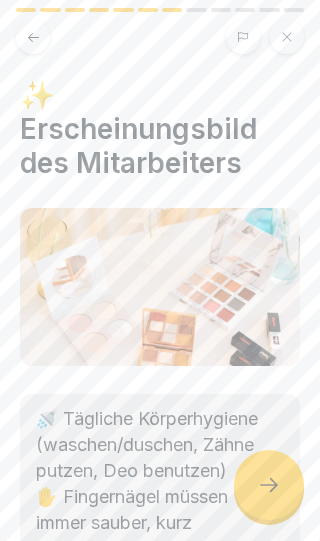 click at bounding box center (269, 485) 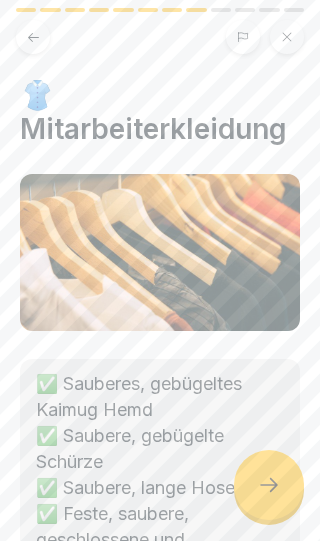 click at bounding box center [269, 485] 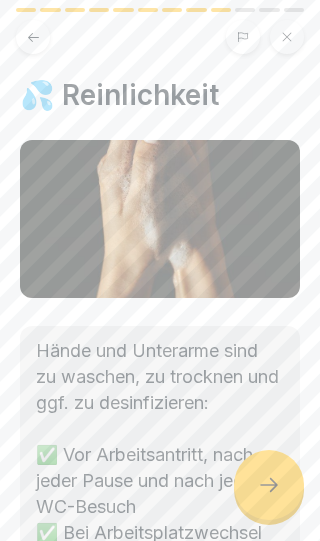 click at bounding box center [269, 485] 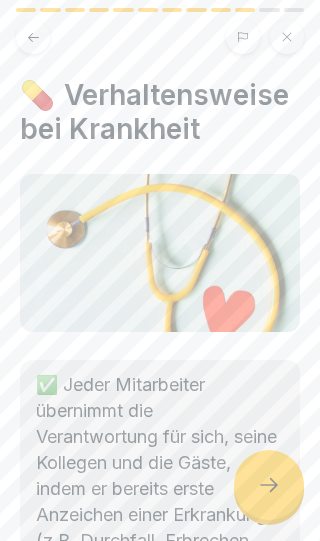 click at bounding box center [269, 485] 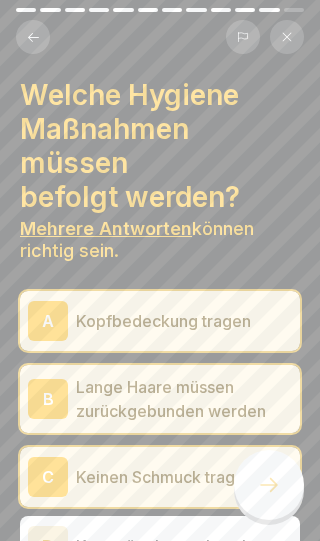 scroll, scrollTop: 148, scrollLeft: 0, axis: vertical 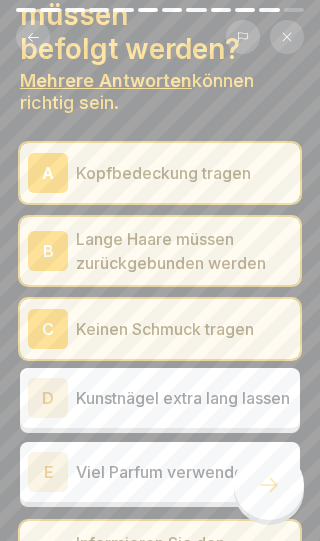 click 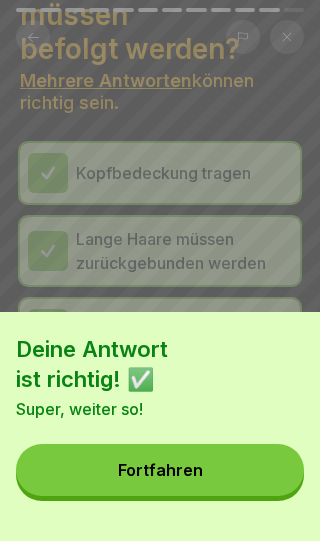 click on "Fortfahren" at bounding box center (160, 470) 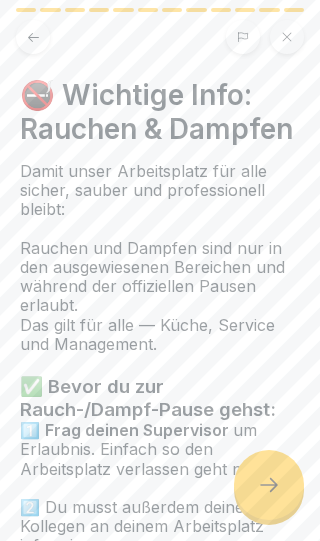 click at bounding box center (269, 485) 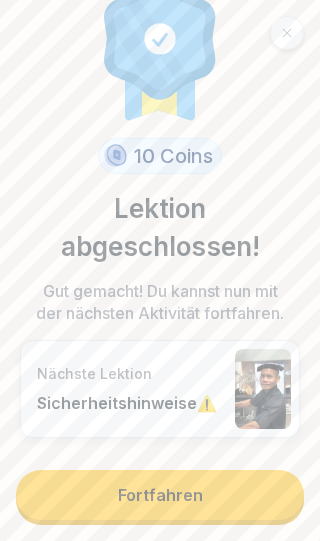 scroll, scrollTop: 44, scrollLeft: 0, axis: vertical 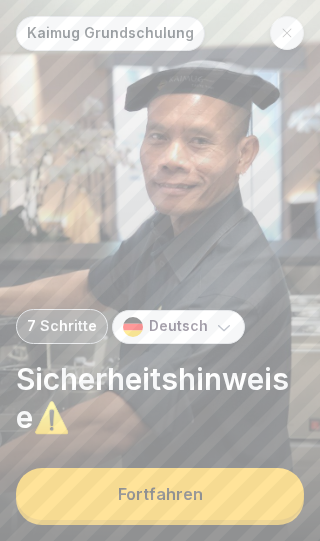 click on "Fortfahren" at bounding box center [160, 494] 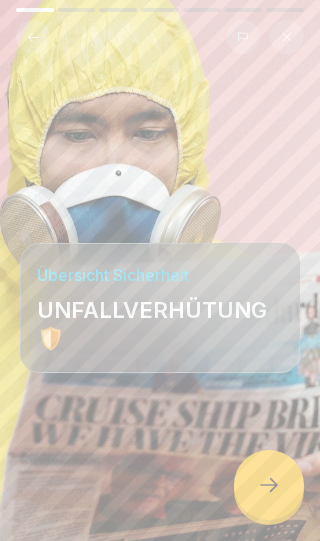 click 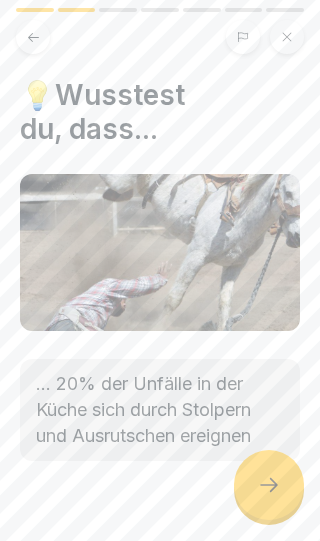 click at bounding box center [269, 485] 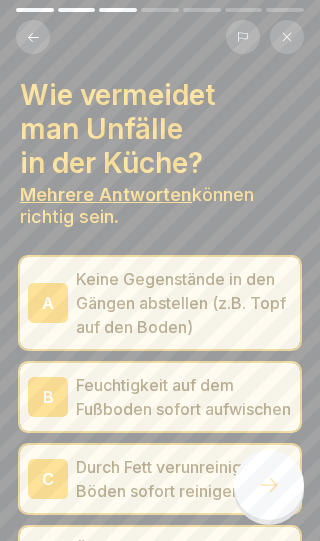 click at bounding box center (269, 485) 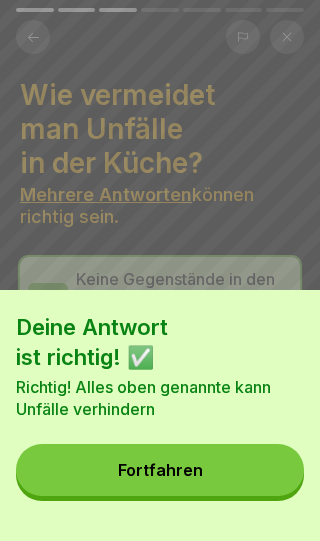 click on "Fortfahren" at bounding box center [160, 470] 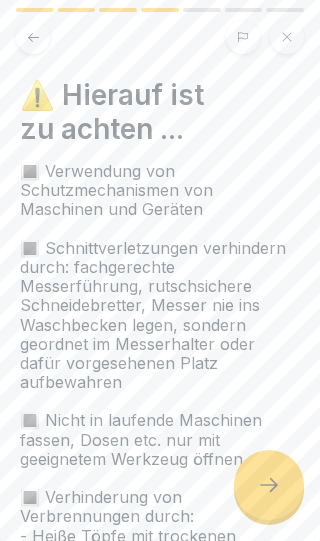 click 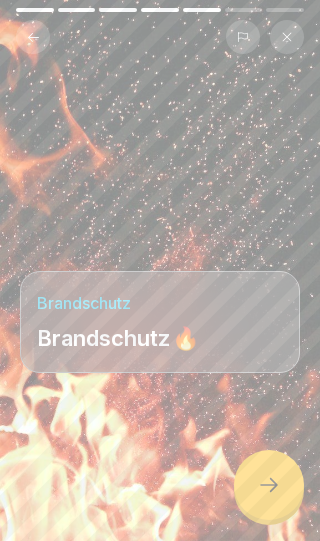 click at bounding box center [269, 485] 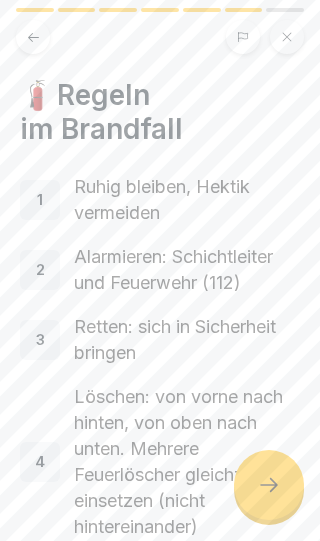click 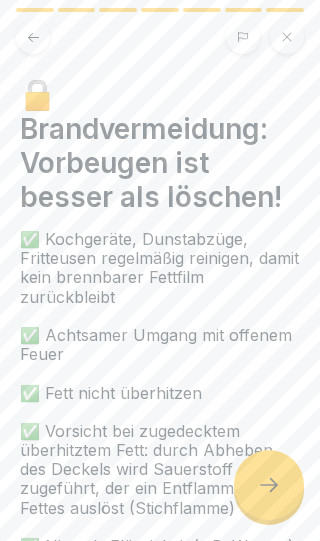 click 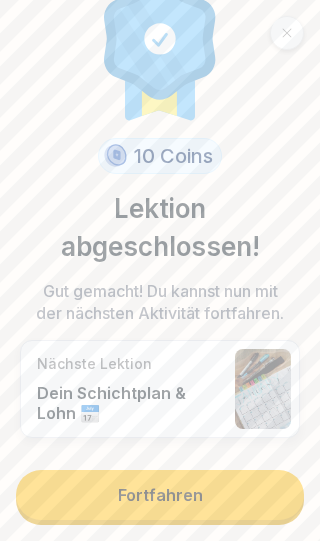 scroll, scrollTop: 44, scrollLeft: 0, axis: vertical 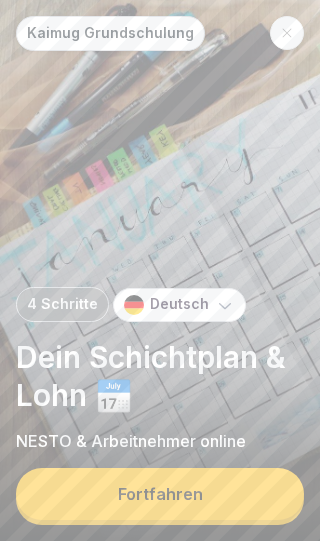 click on "Fortfahren" at bounding box center (160, 494) 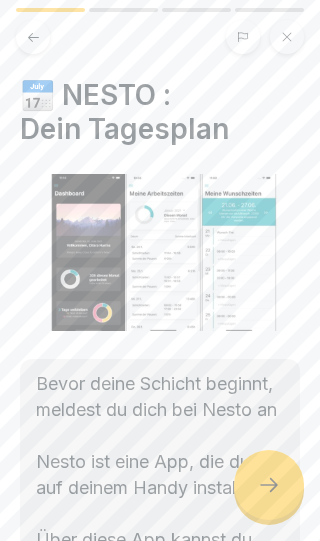 click at bounding box center [269, 485] 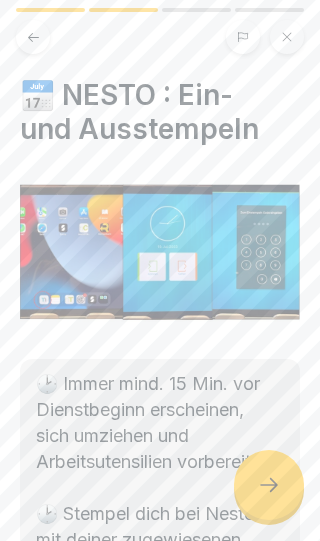 click at bounding box center (269, 485) 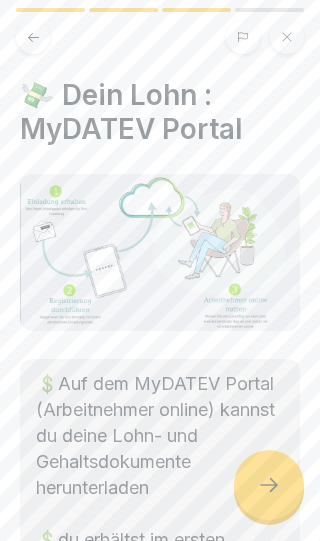 click at bounding box center [269, 485] 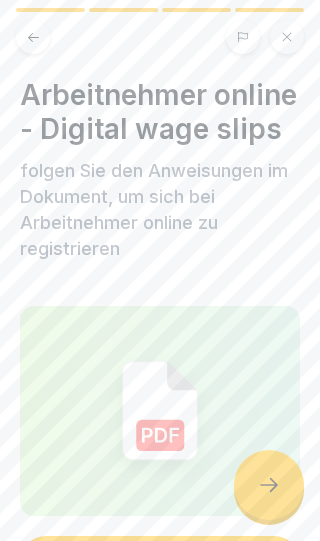 click at bounding box center (269, 485) 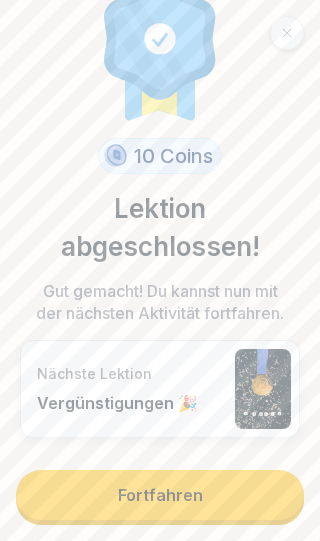 scroll, scrollTop: 44, scrollLeft: 0, axis: vertical 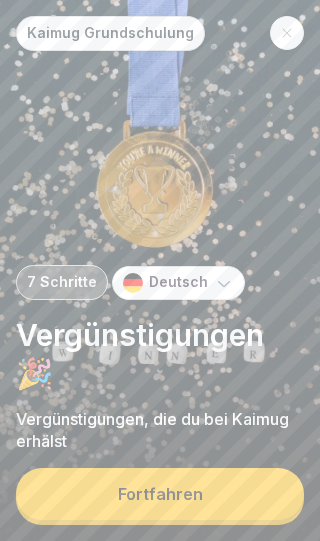 click on "Fortfahren" at bounding box center [160, 494] 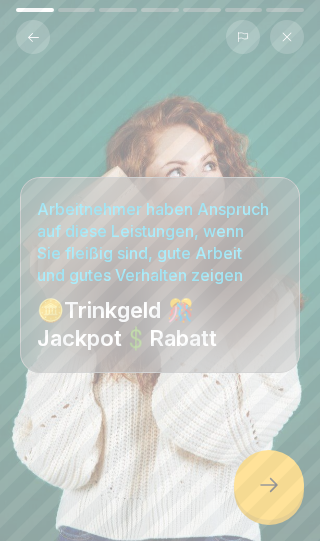 click 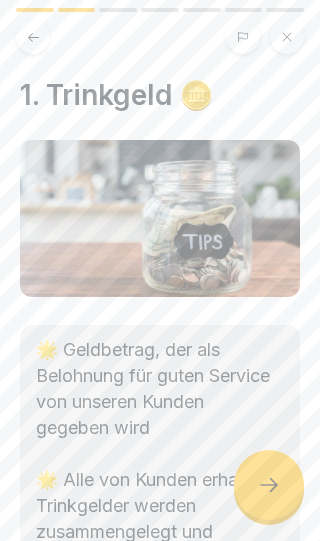 click at bounding box center [269, 485] 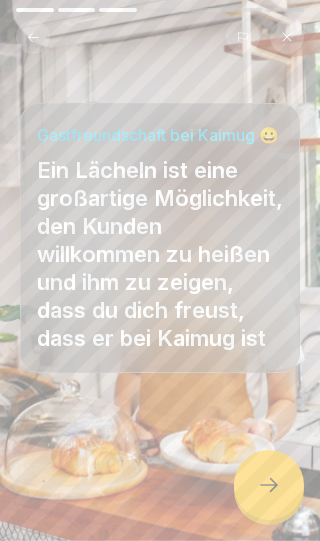 click at bounding box center [269, 485] 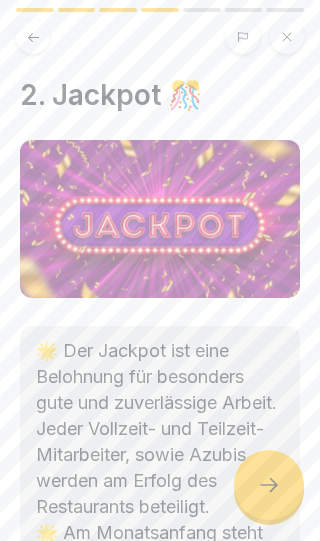 click at bounding box center (269, 485) 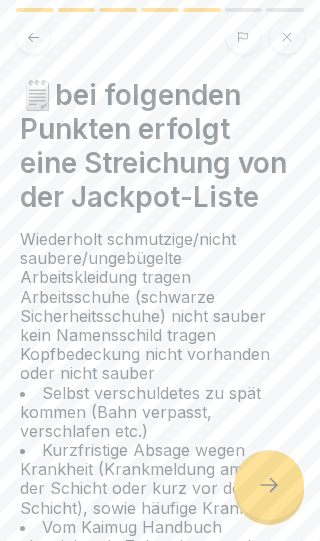 click at bounding box center (269, 485) 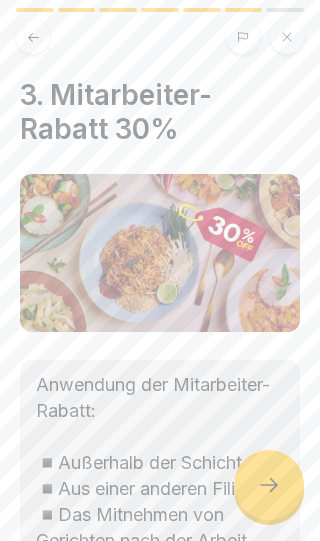 click at bounding box center [269, 485] 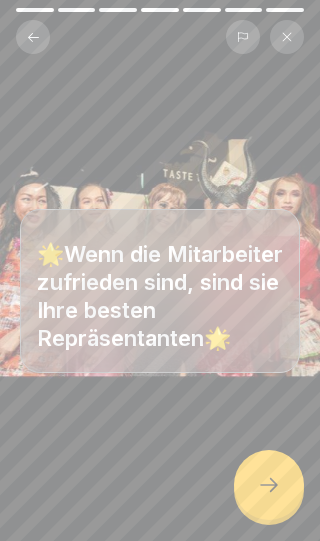 click at bounding box center [269, 485] 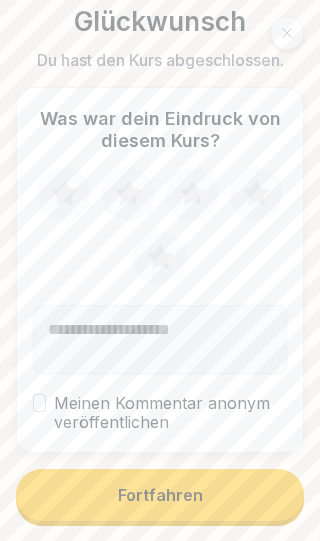 scroll, scrollTop: 230, scrollLeft: 0, axis: vertical 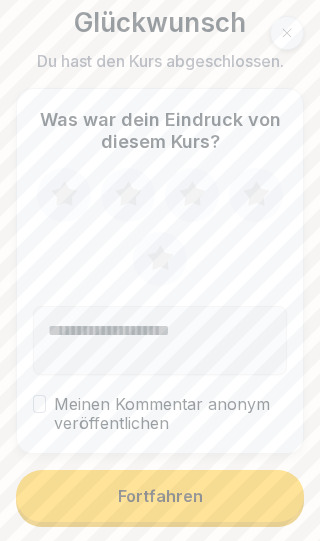 click on "Fortfahren" at bounding box center (160, 496) 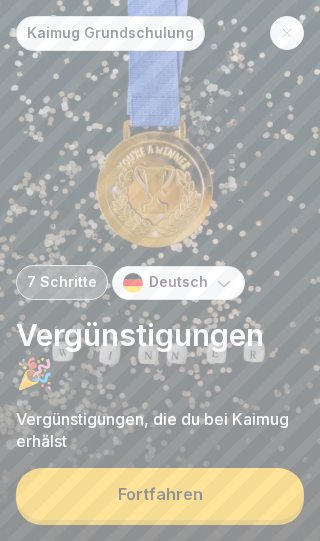 click on "Fortfahren" at bounding box center (160, 494) 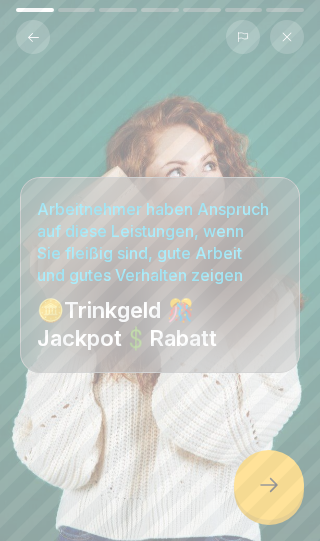 click 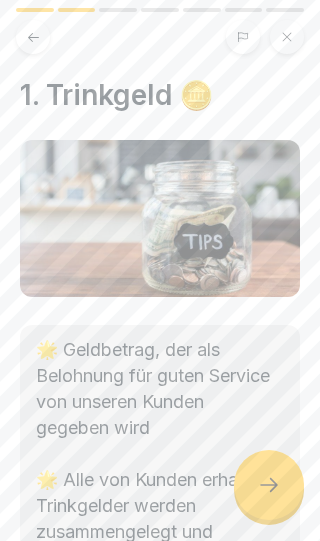 click 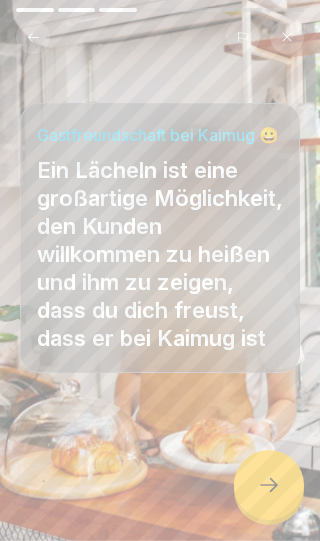 click at bounding box center [269, 485] 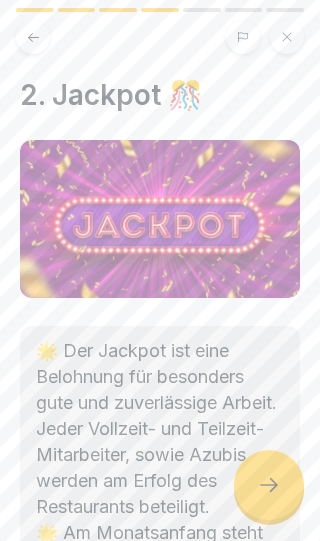 click at bounding box center [269, 485] 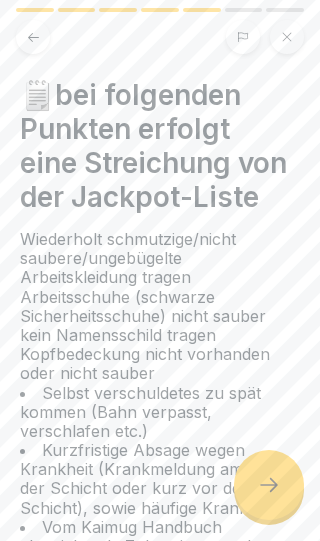 click at bounding box center [269, 485] 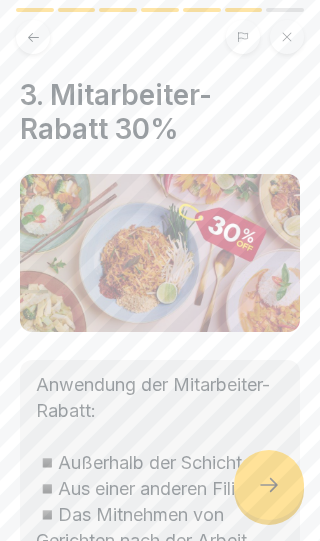 click at bounding box center (269, 485) 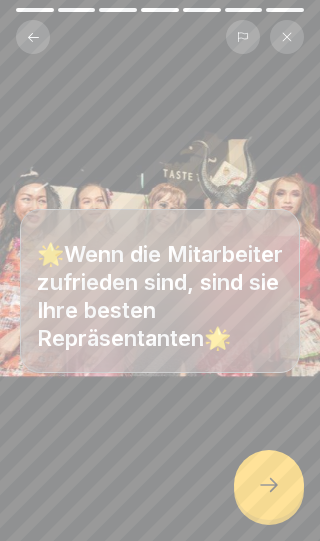 click at bounding box center (269, 485) 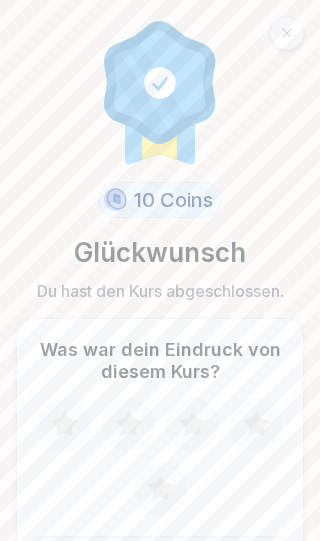 click 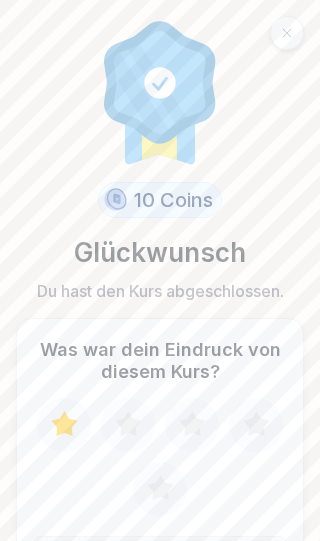 click 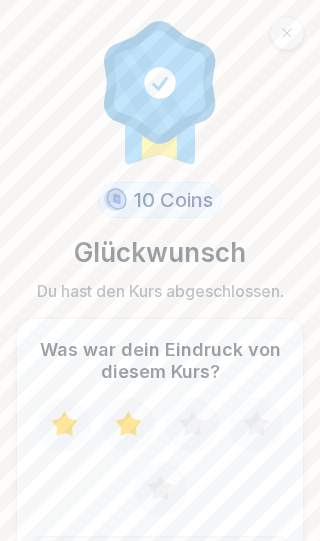 click 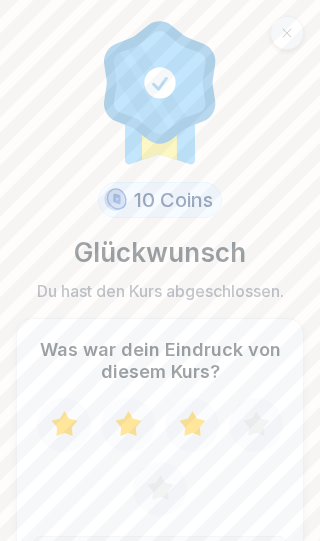 click 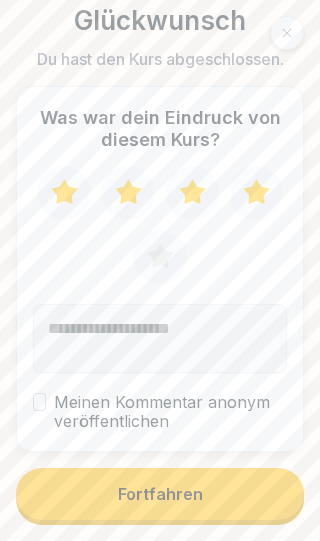 scroll, scrollTop: 230, scrollLeft: 0, axis: vertical 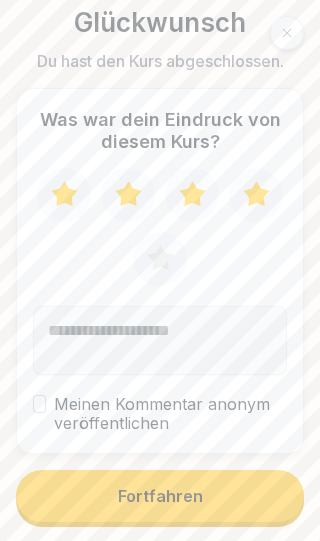 click on "Fortfahren" at bounding box center (160, 496) 